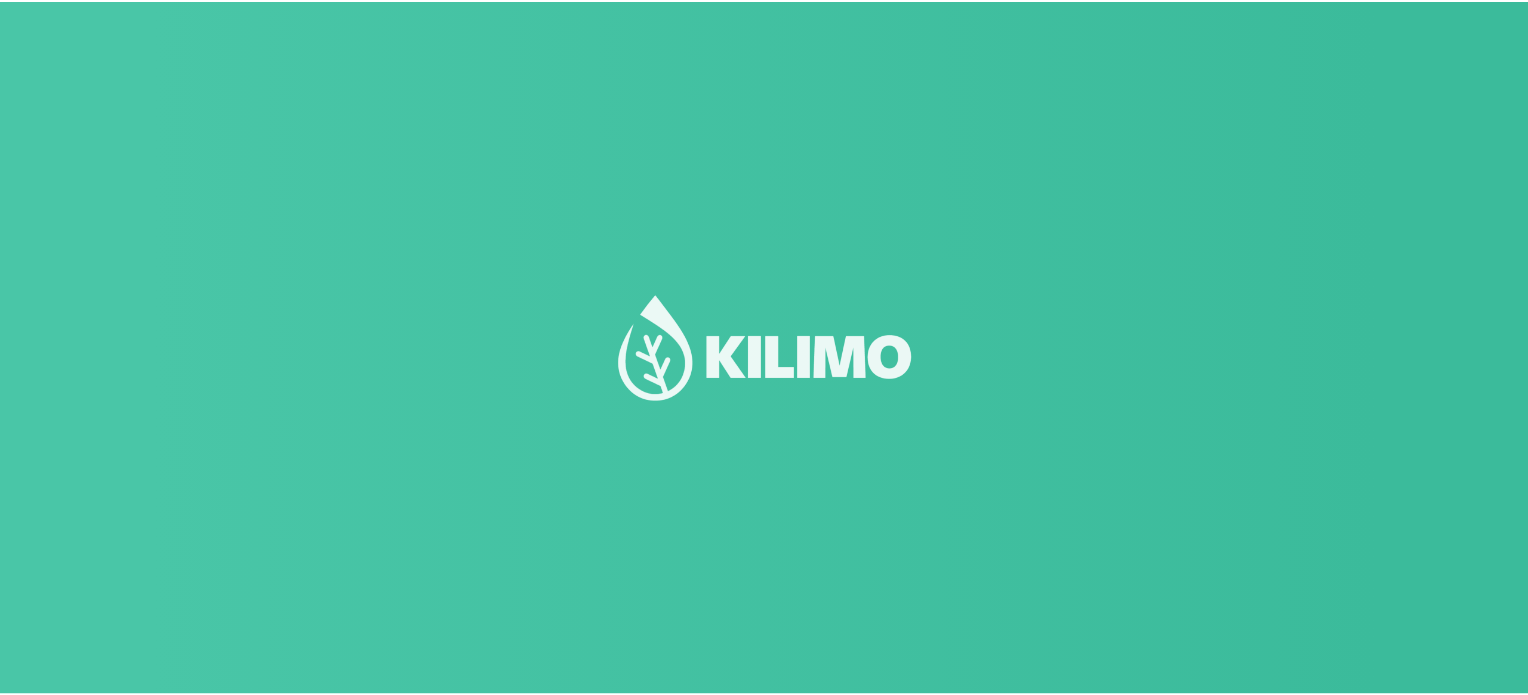 scroll, scrollTop: 0, scrollLeft: 0, axis: both 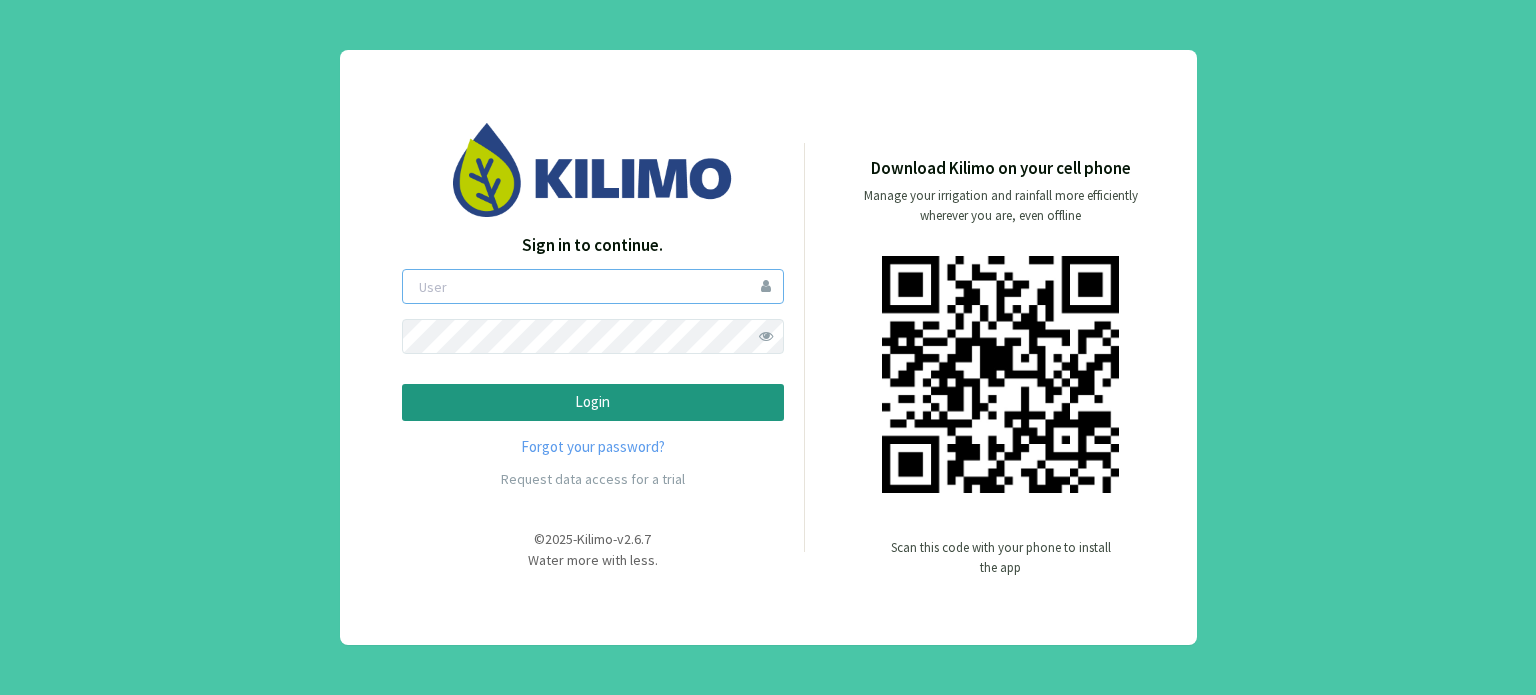 type on "boccolini" 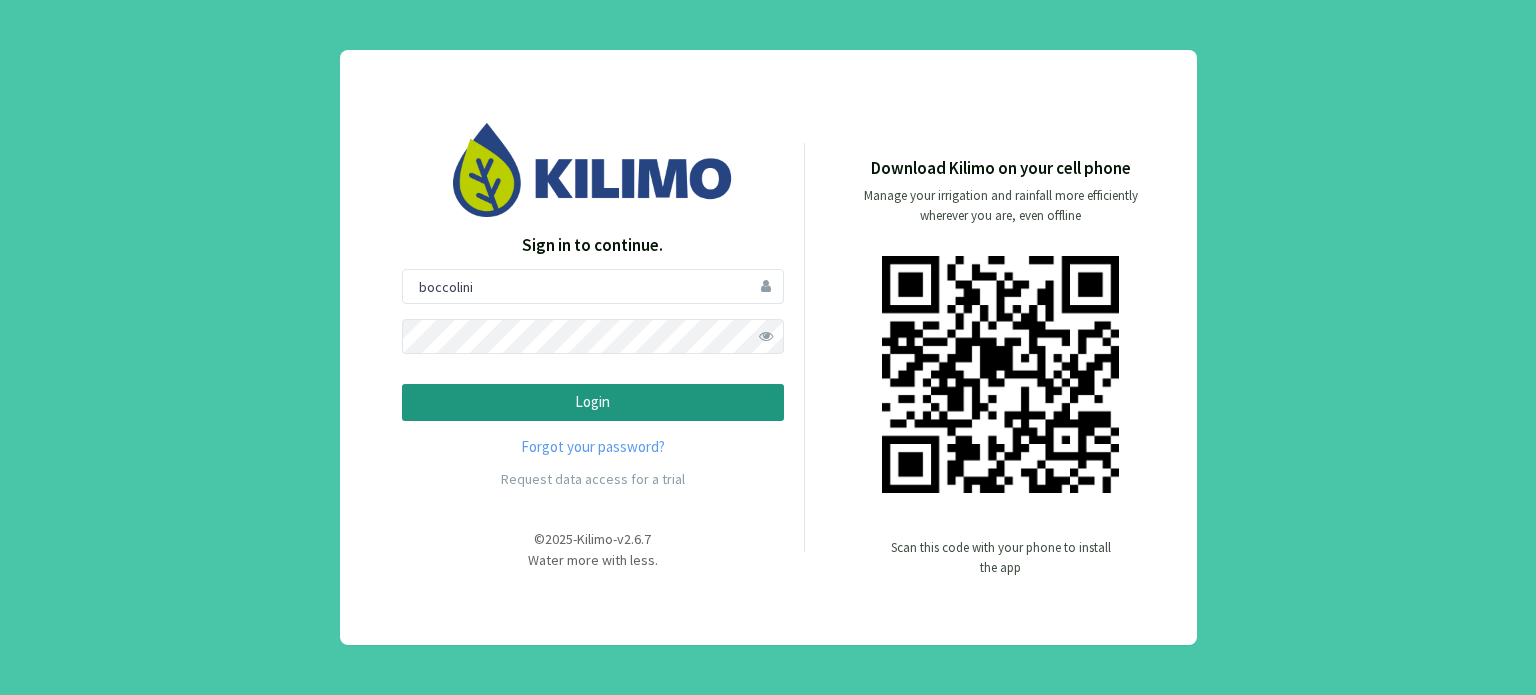 click on "Login" 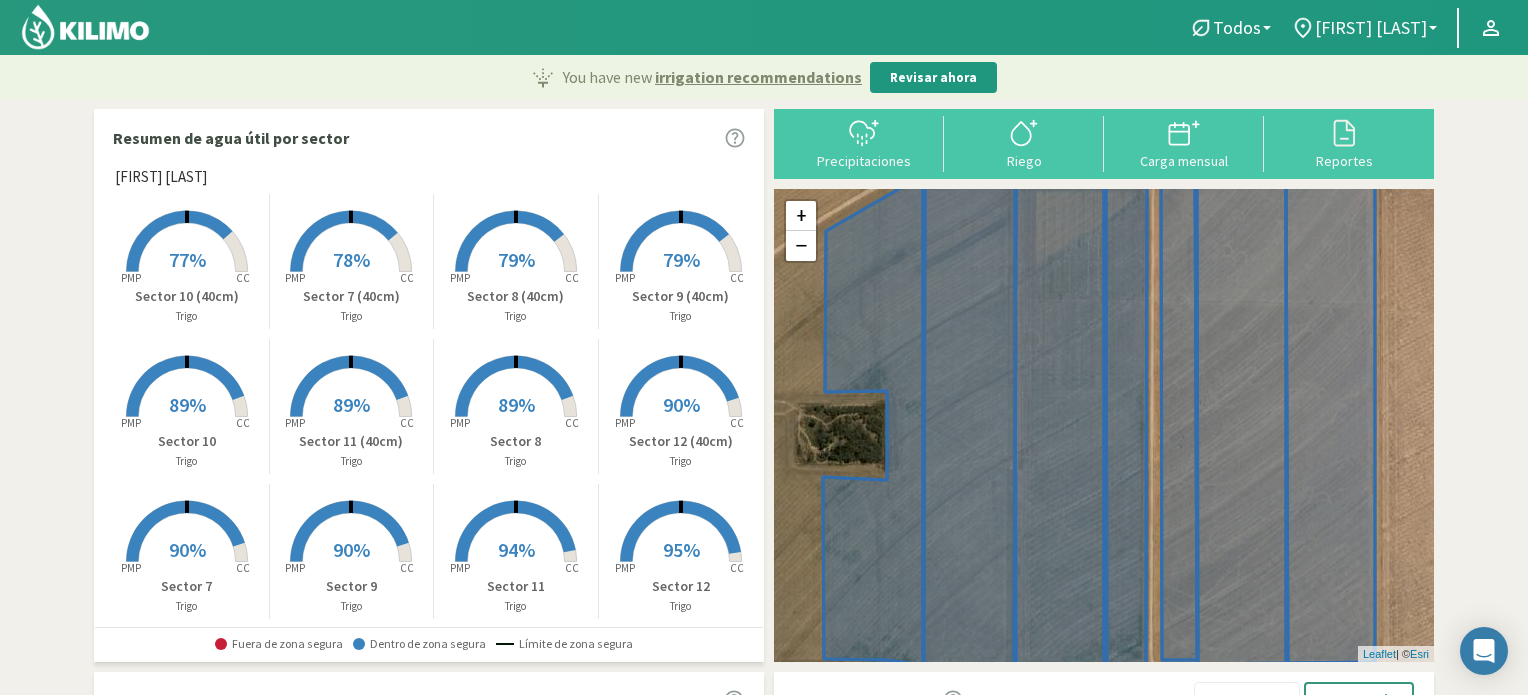 click on "78%" at bounding box center [351, 259] 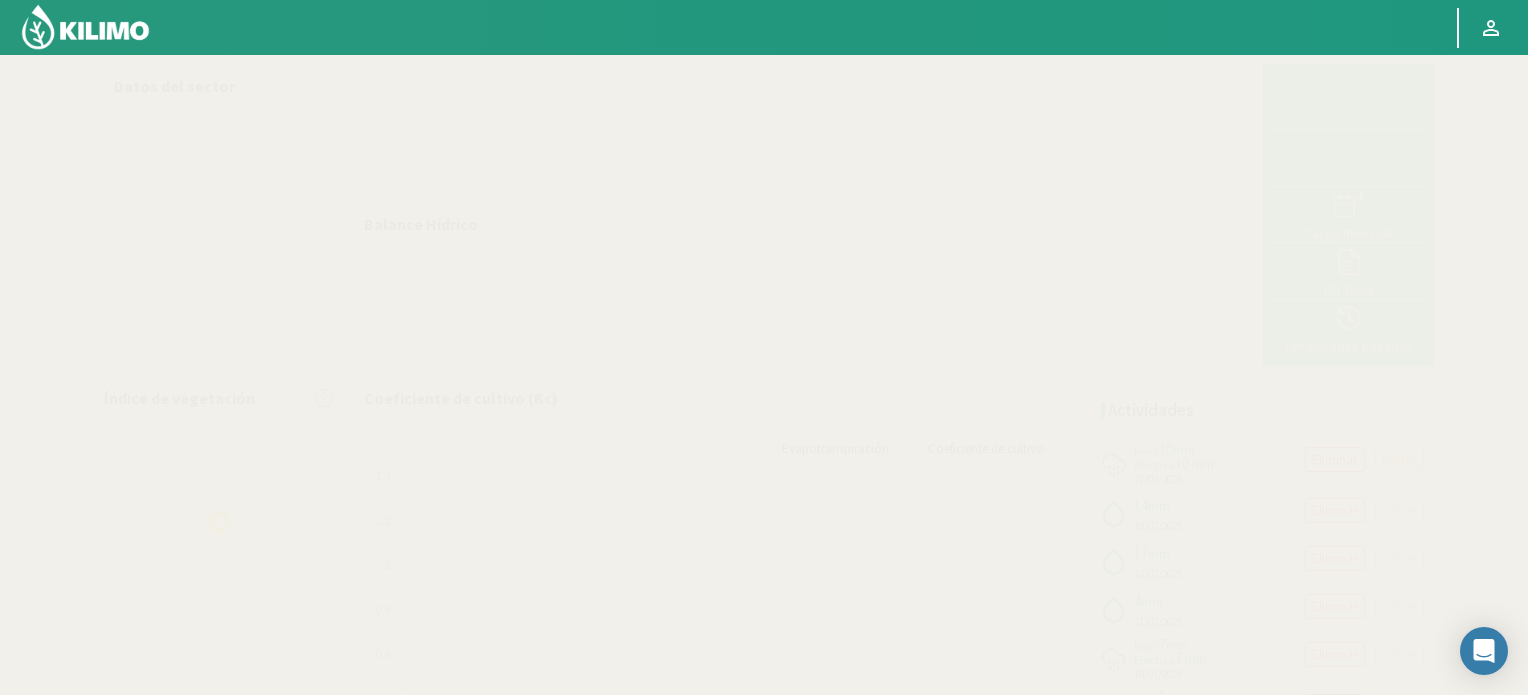 select on "7: Object" 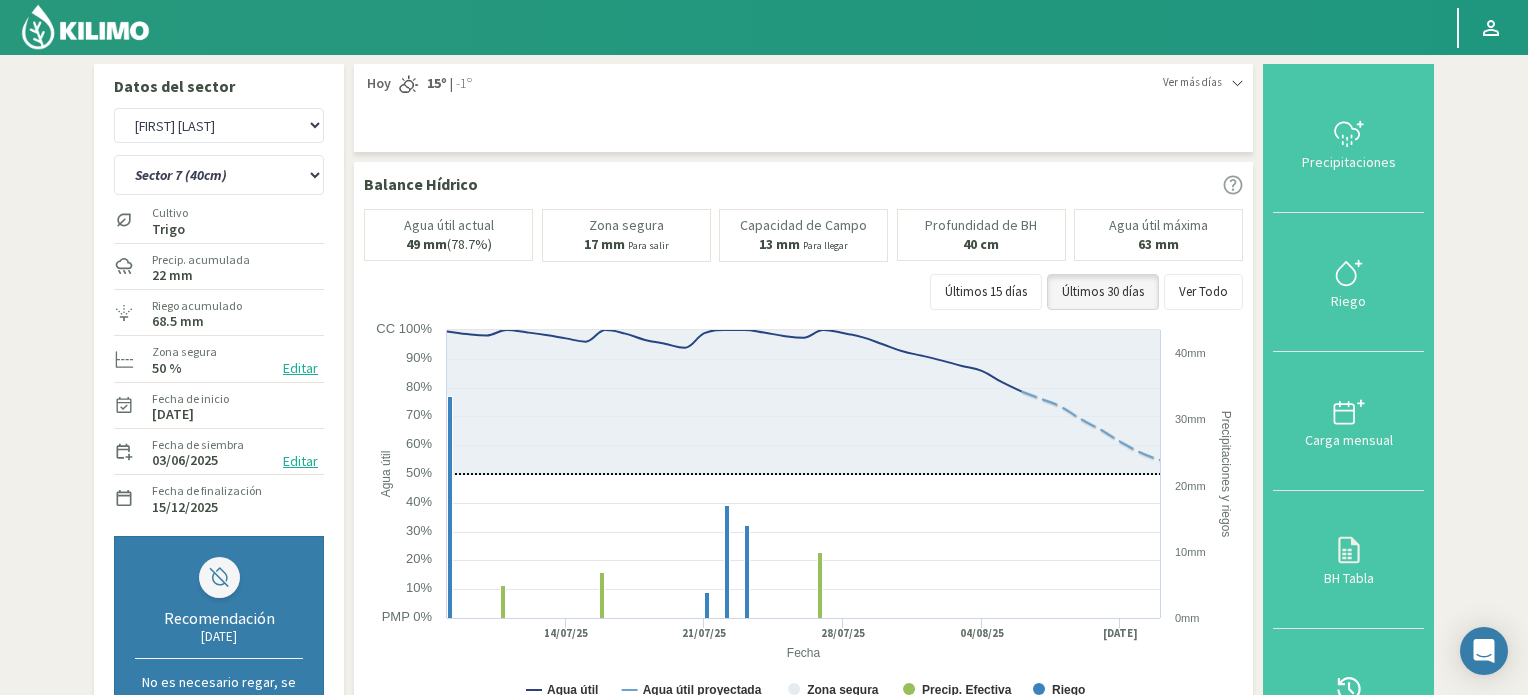 click 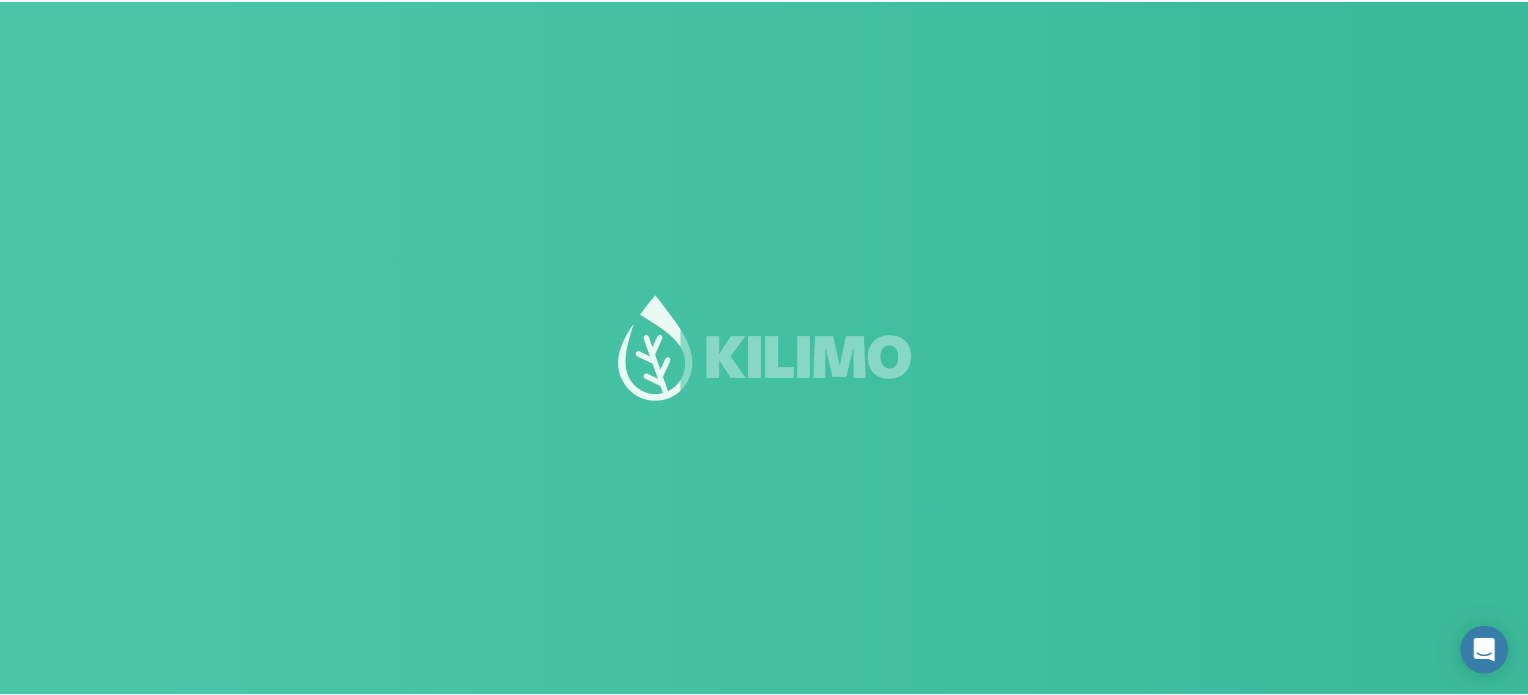 scroll, scrollTop: 0, scrollLeft: 0, axis: both 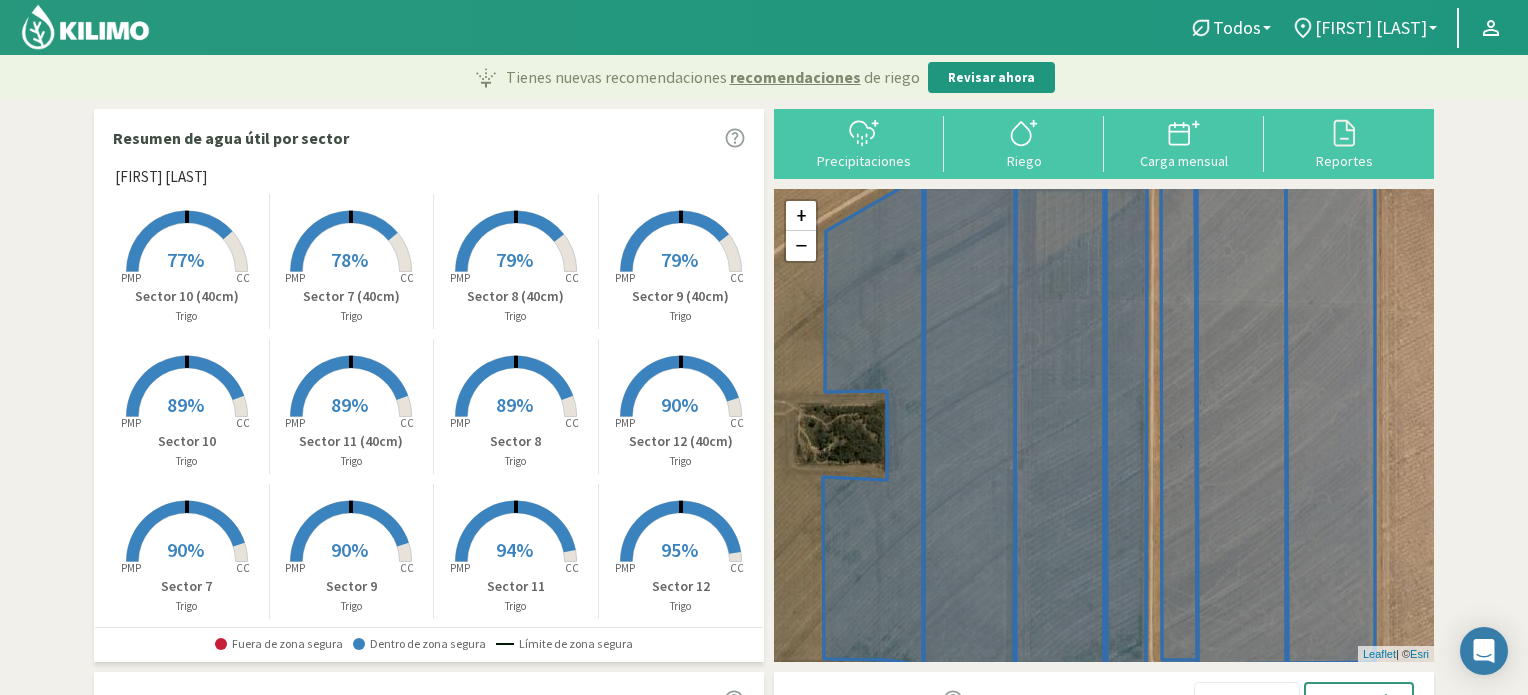 click 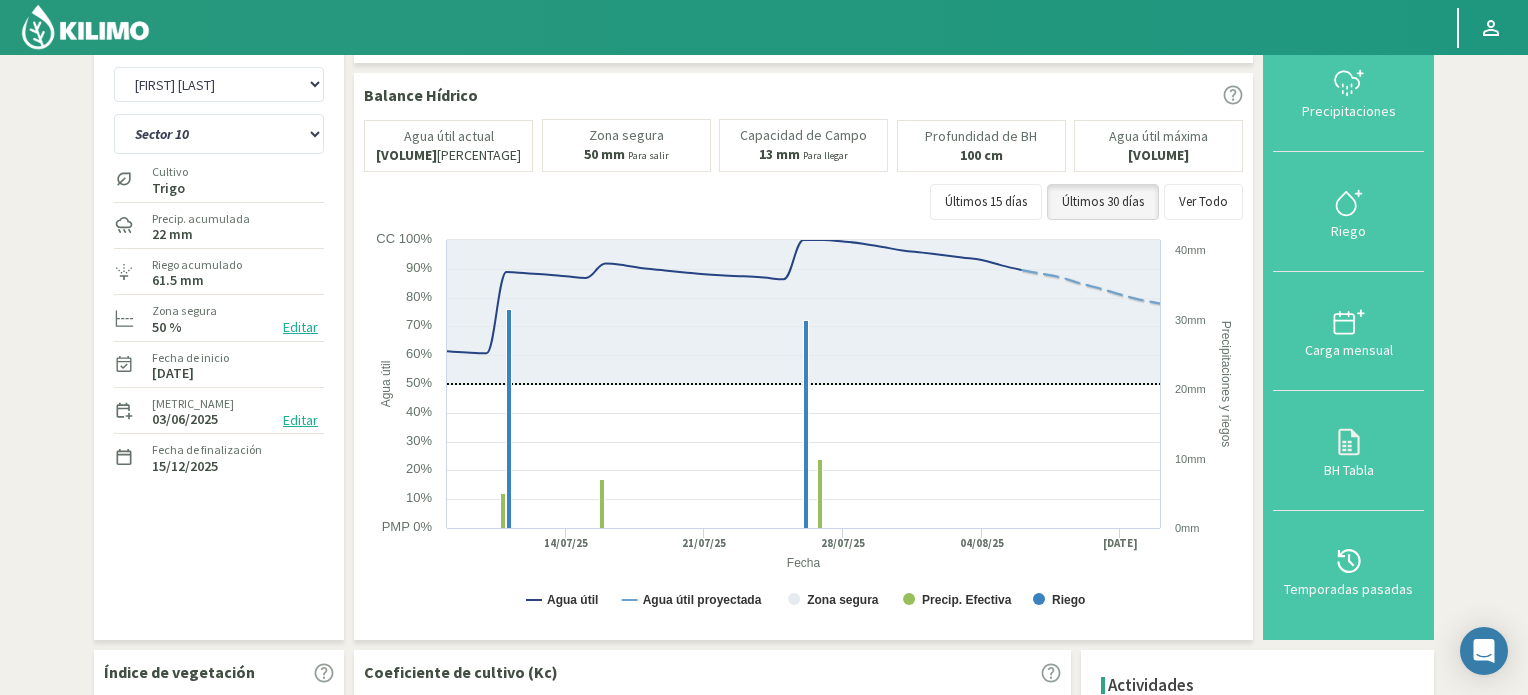 scroll, scrollTop: 0, scrollLeft: 0, axis: both 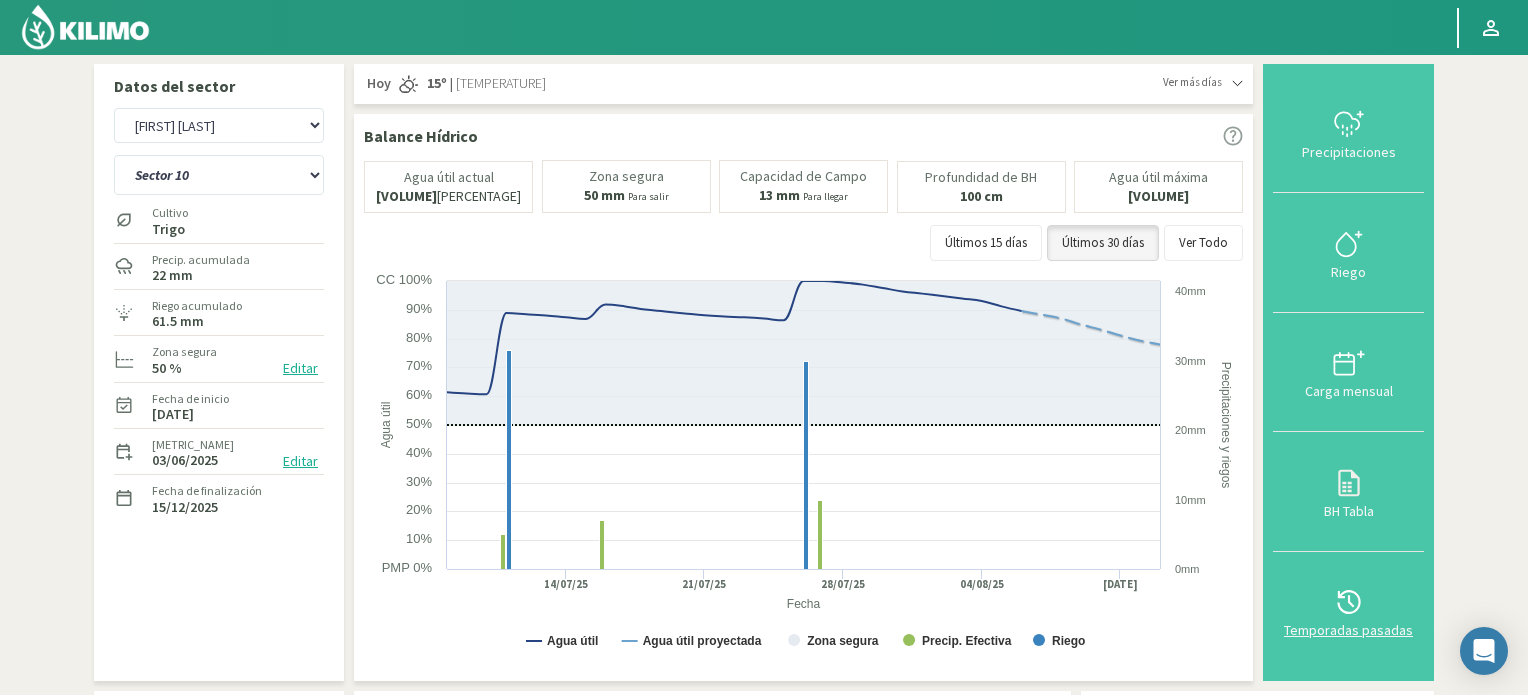 click 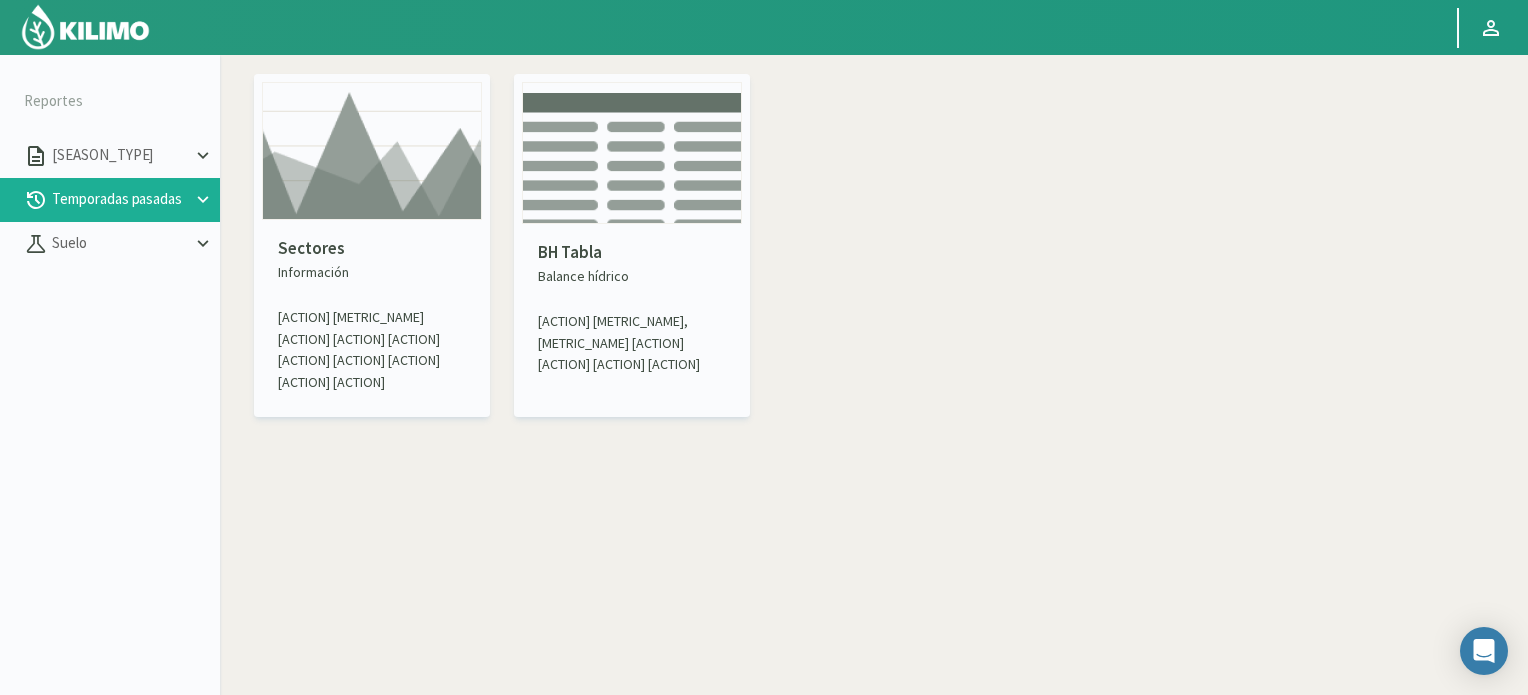 click 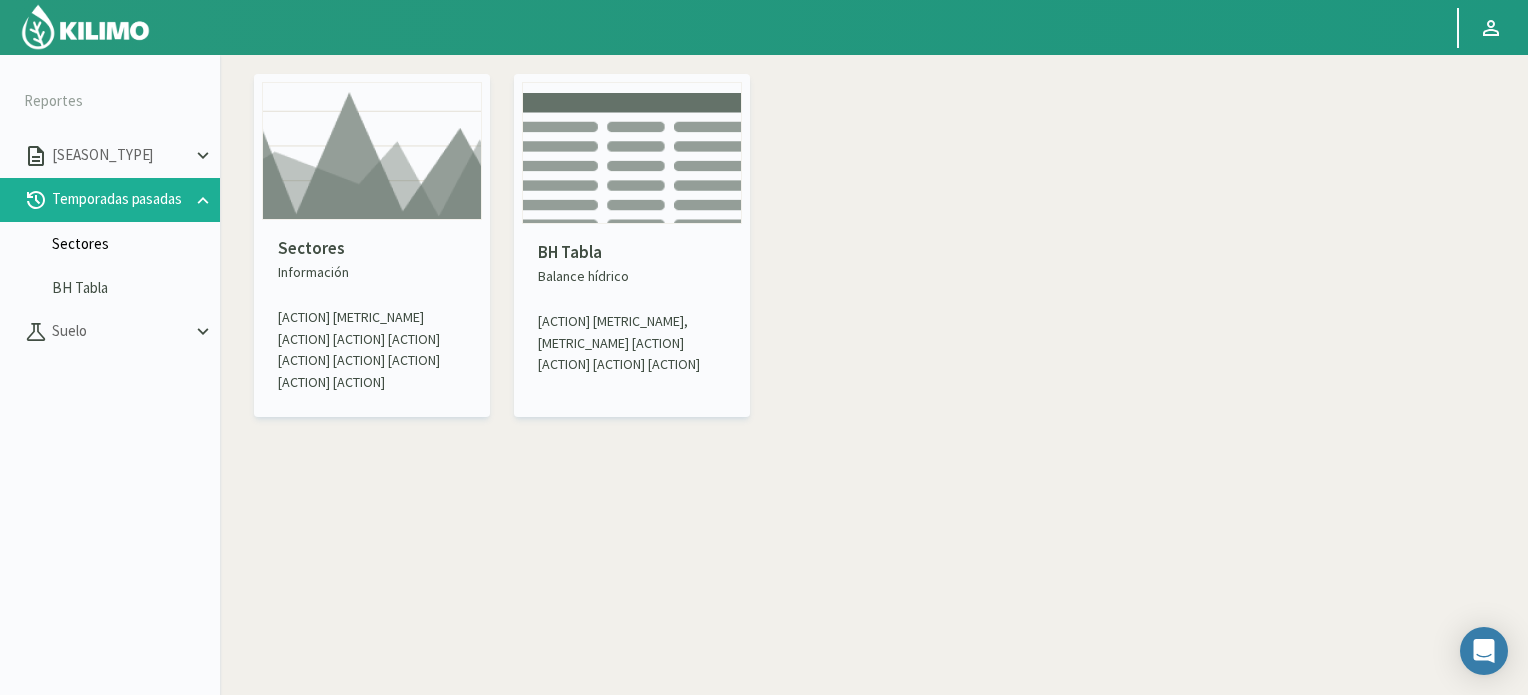 click on "Sectores" 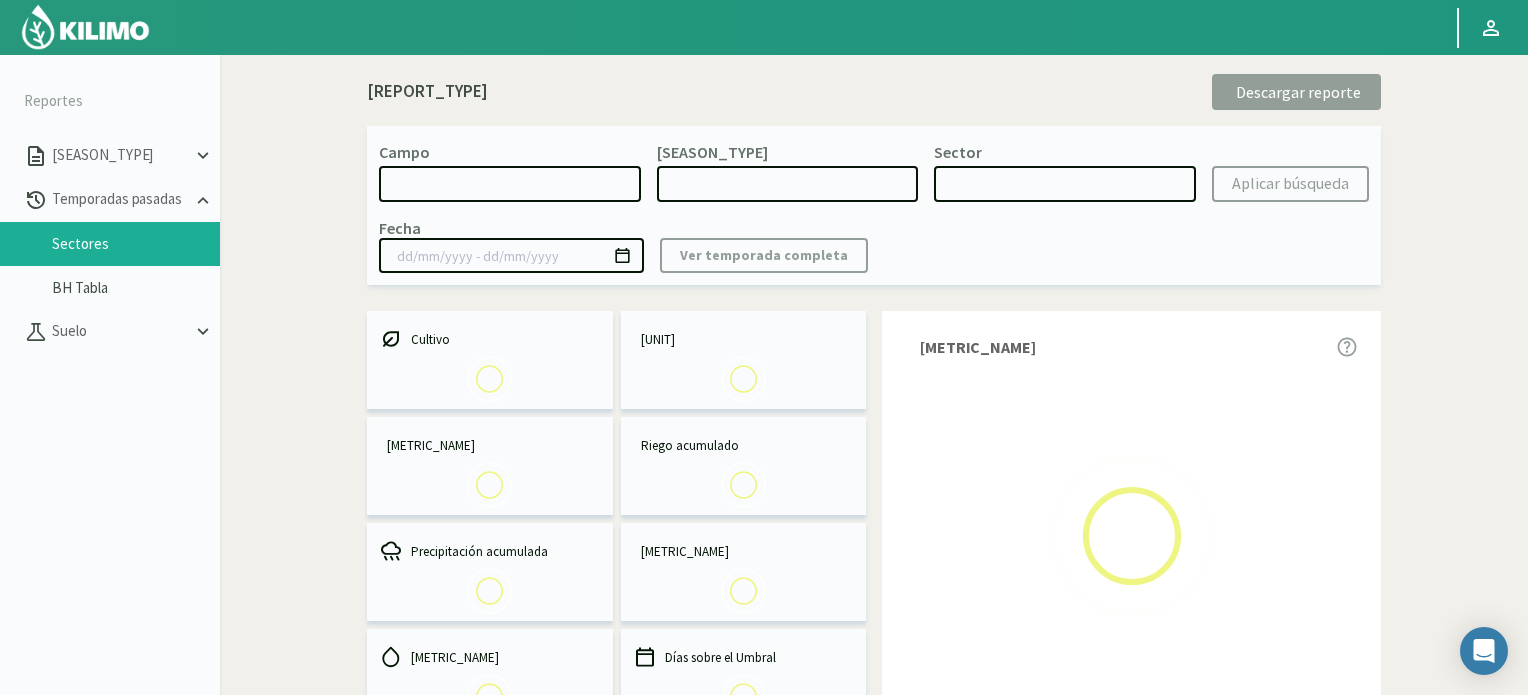 select on "0: Object" 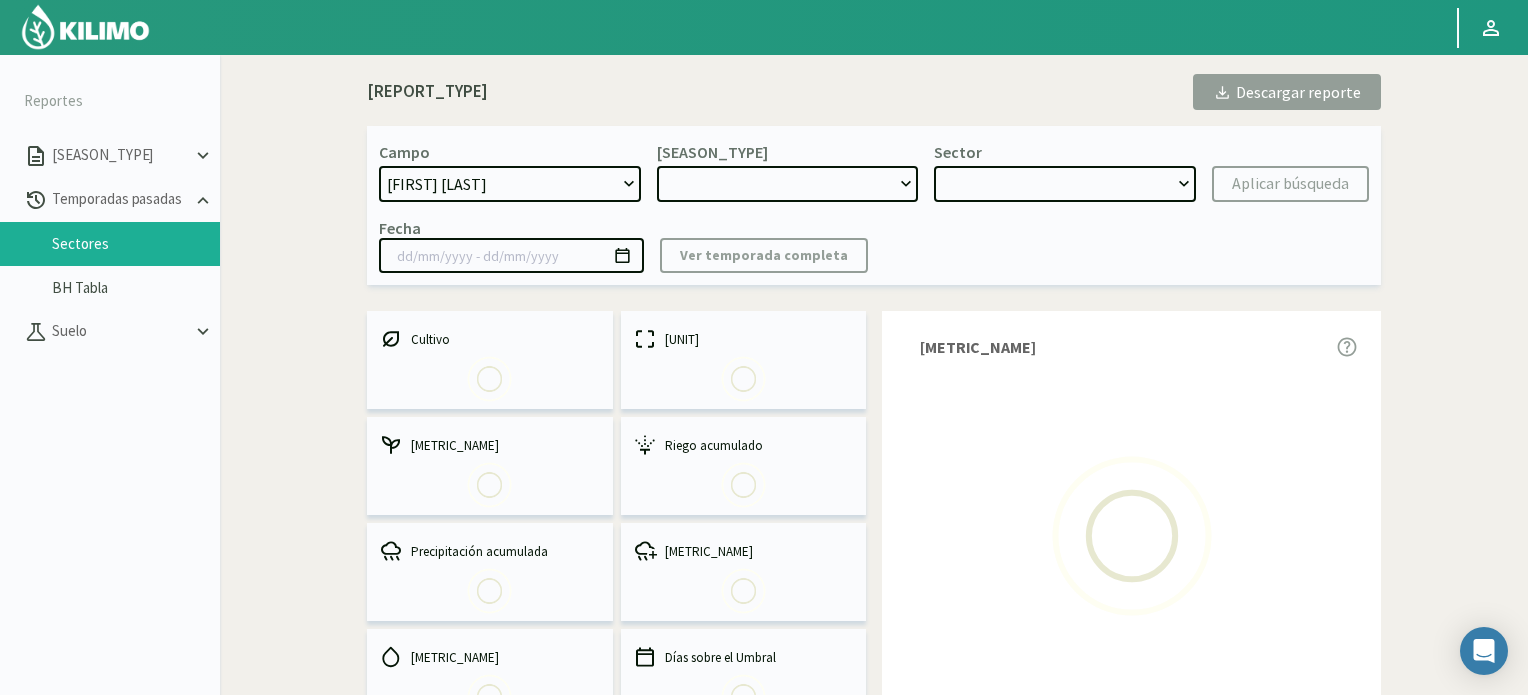 type on "[DATE] - [DATE]" 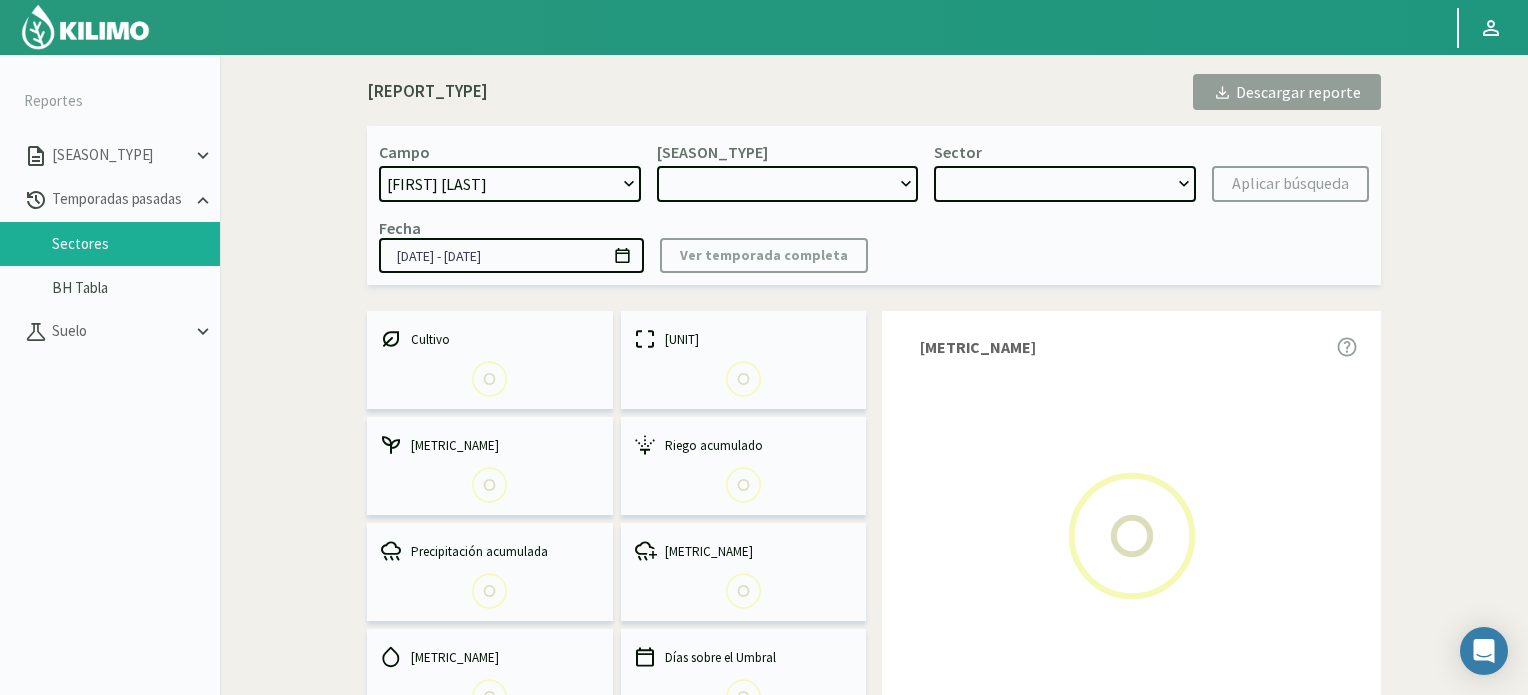 select on "[YEAR]" 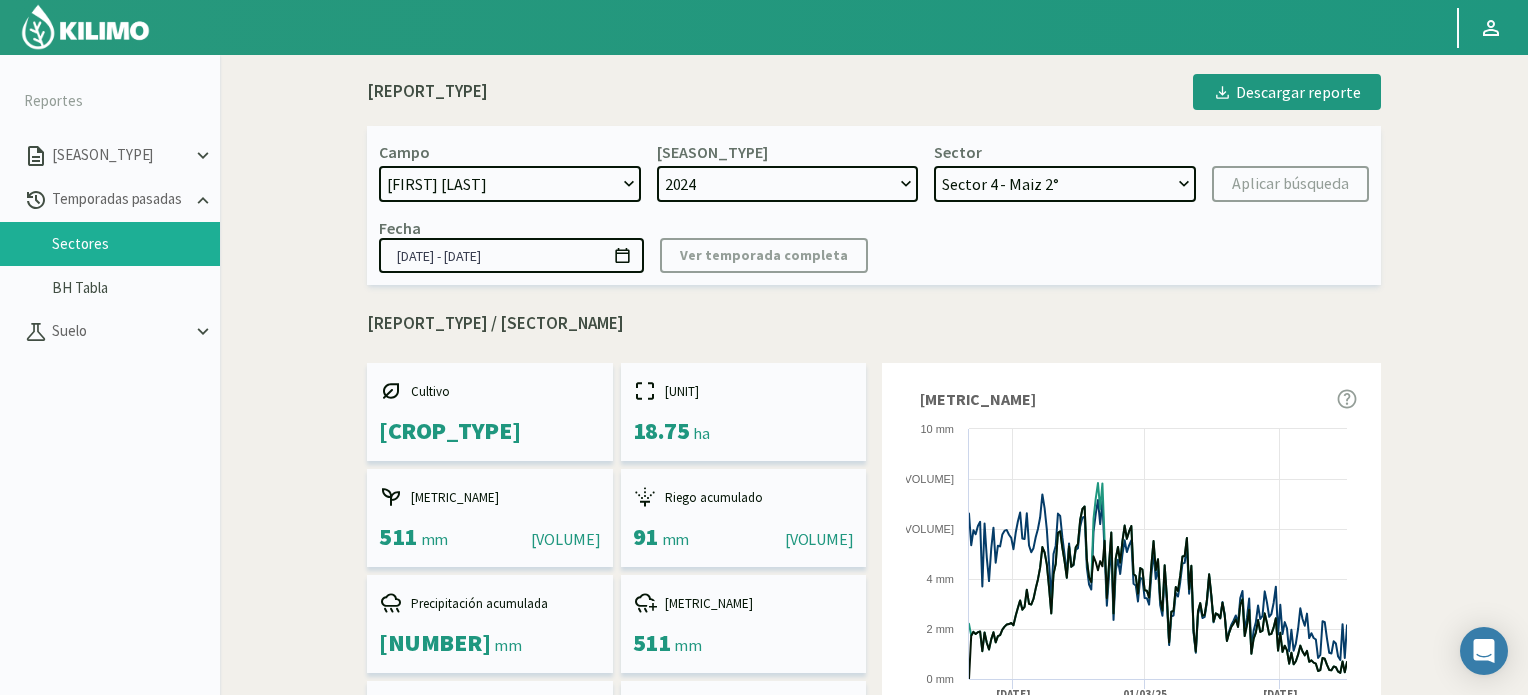 click on "[SECTOR_NAME]" 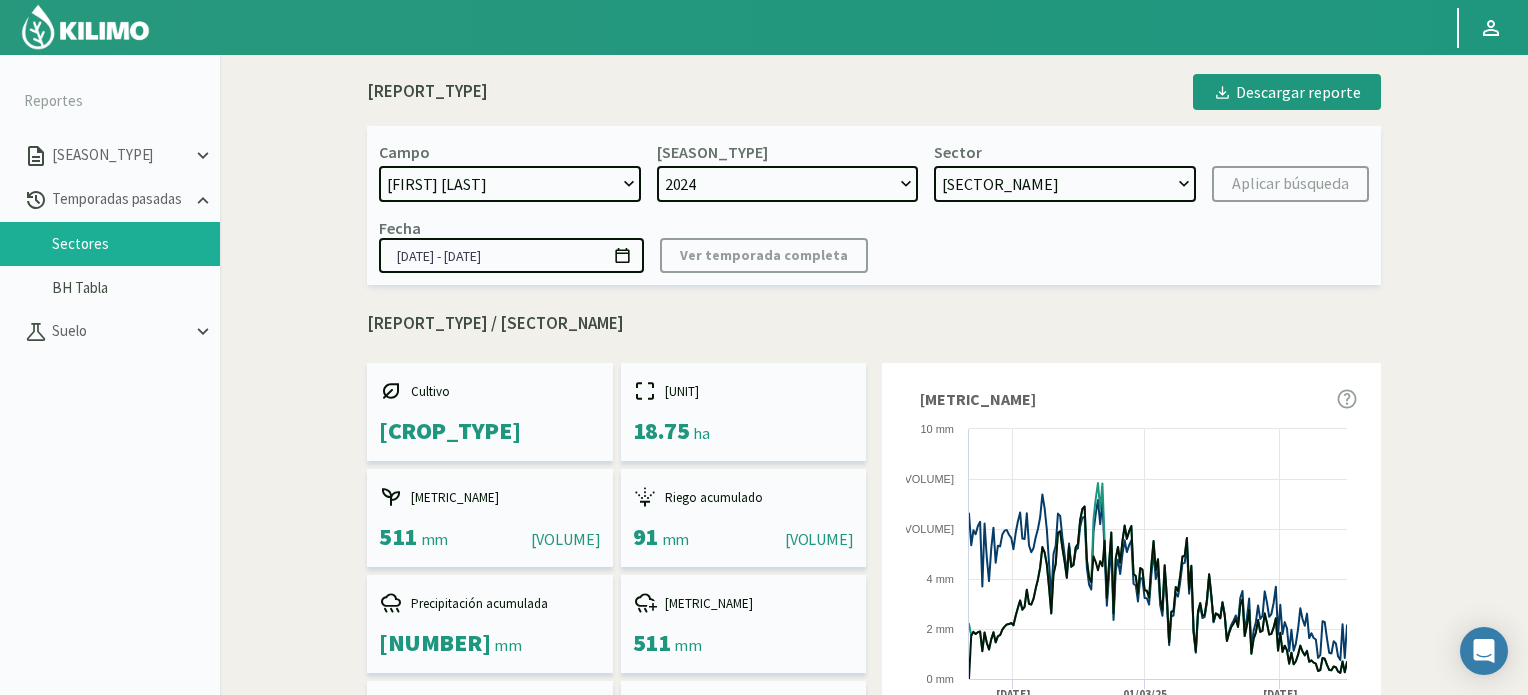 click on "[SECTOR_NAME]" 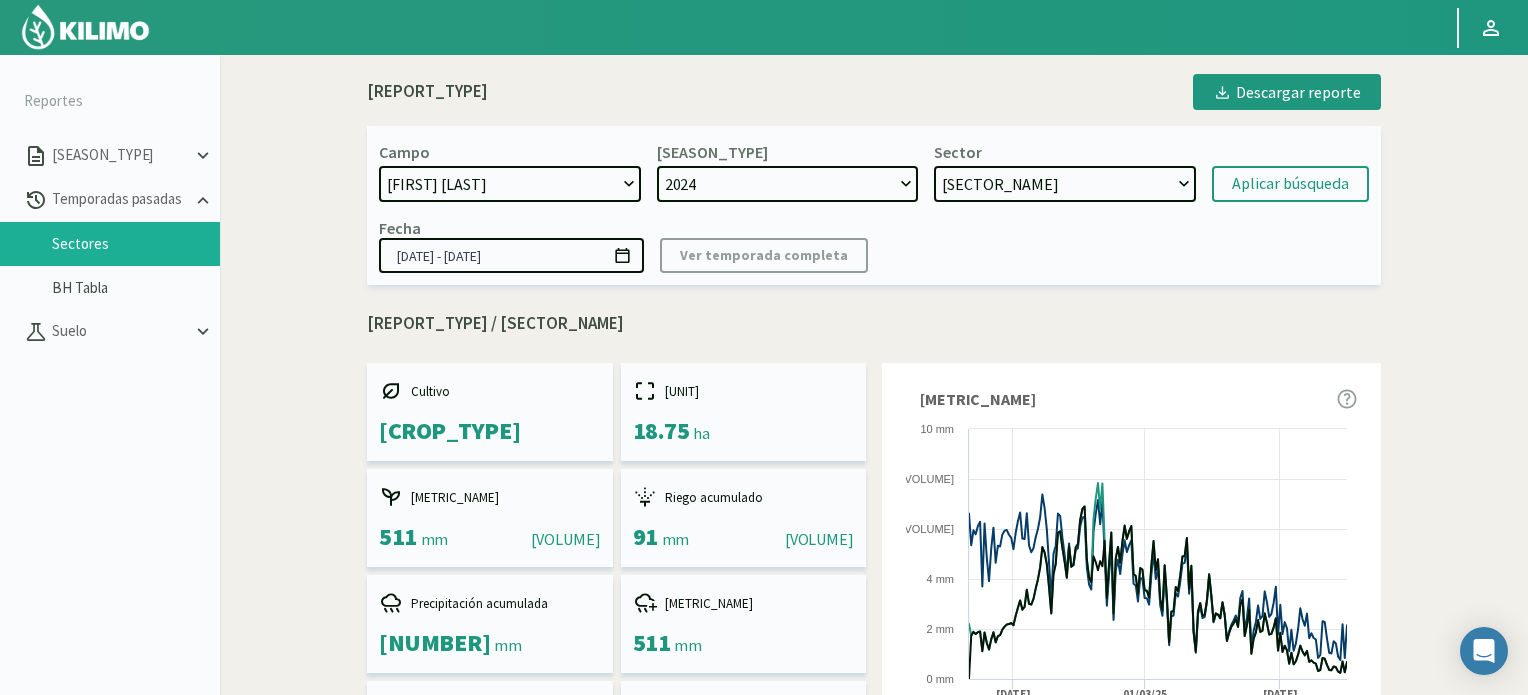 click 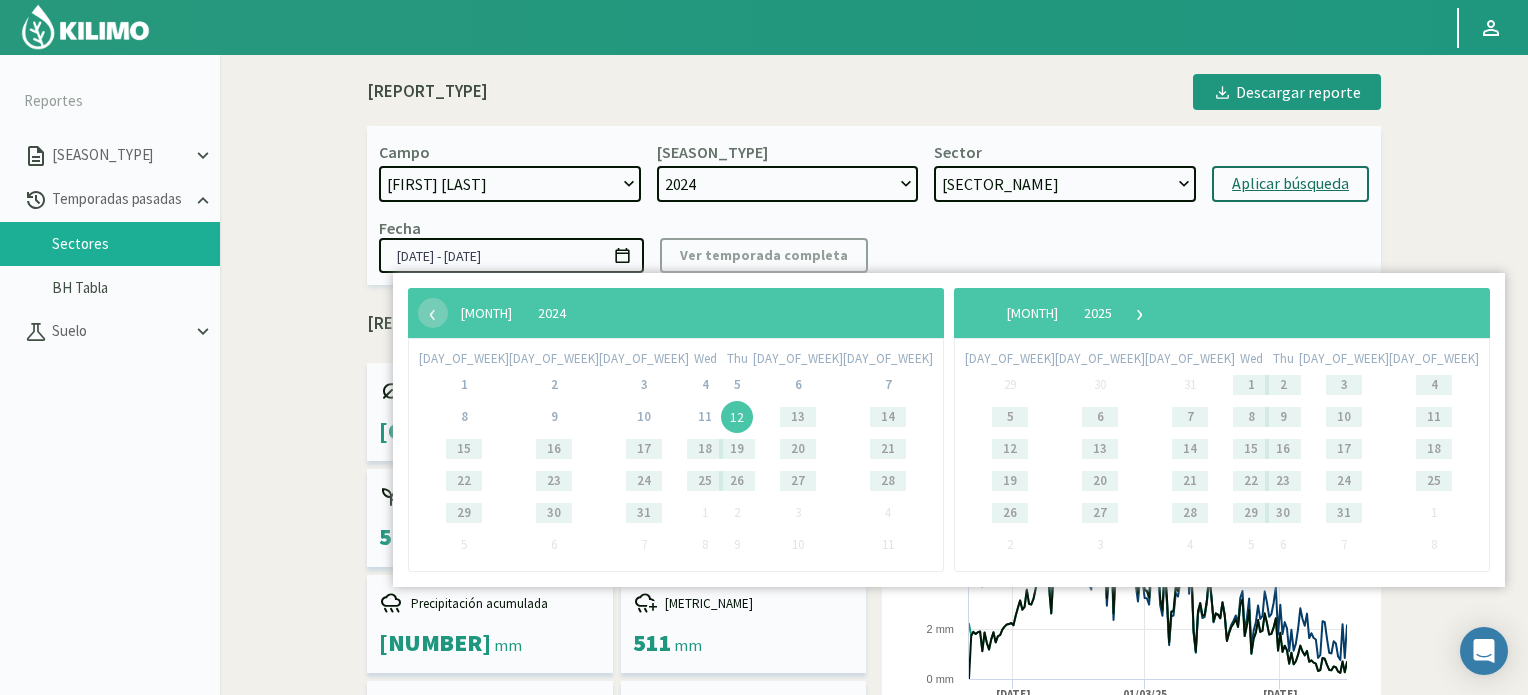 click on "Aplicar búsqueda" 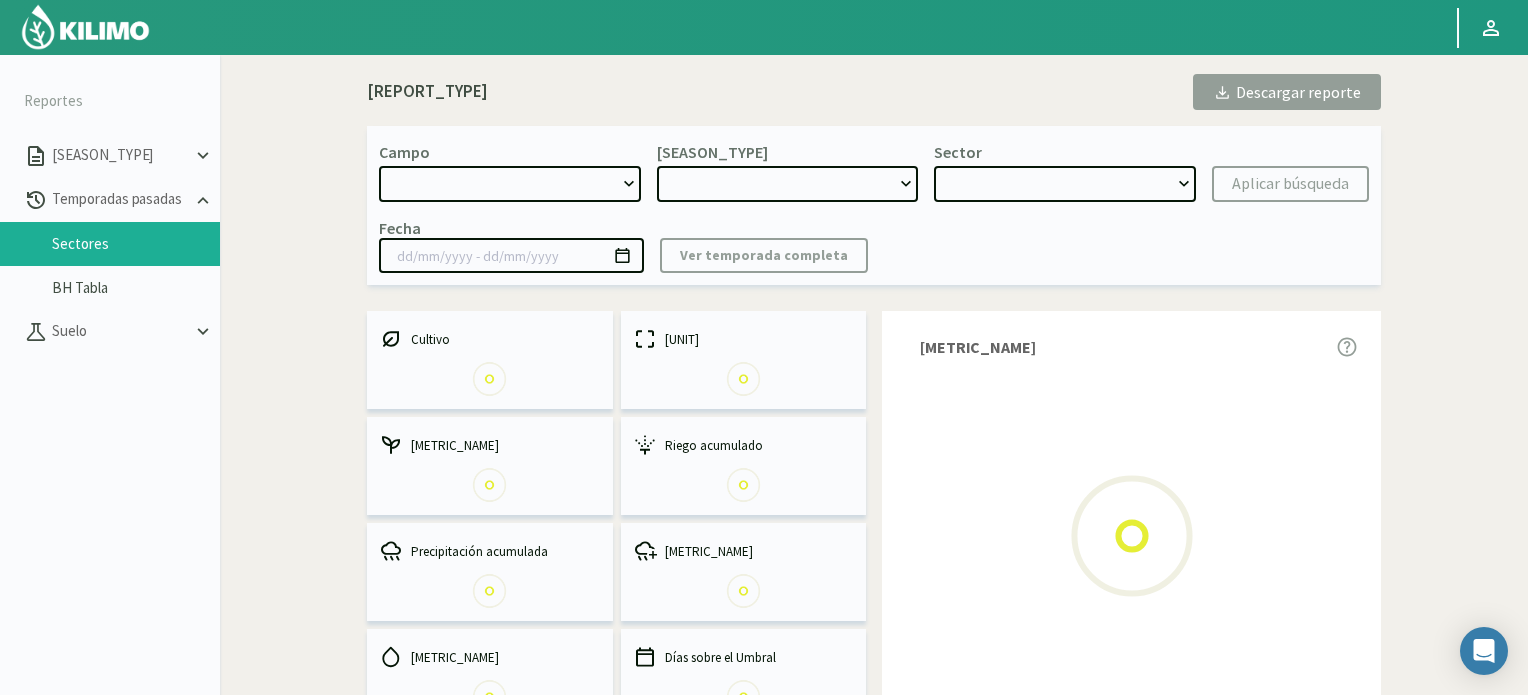 select on "0: Object" 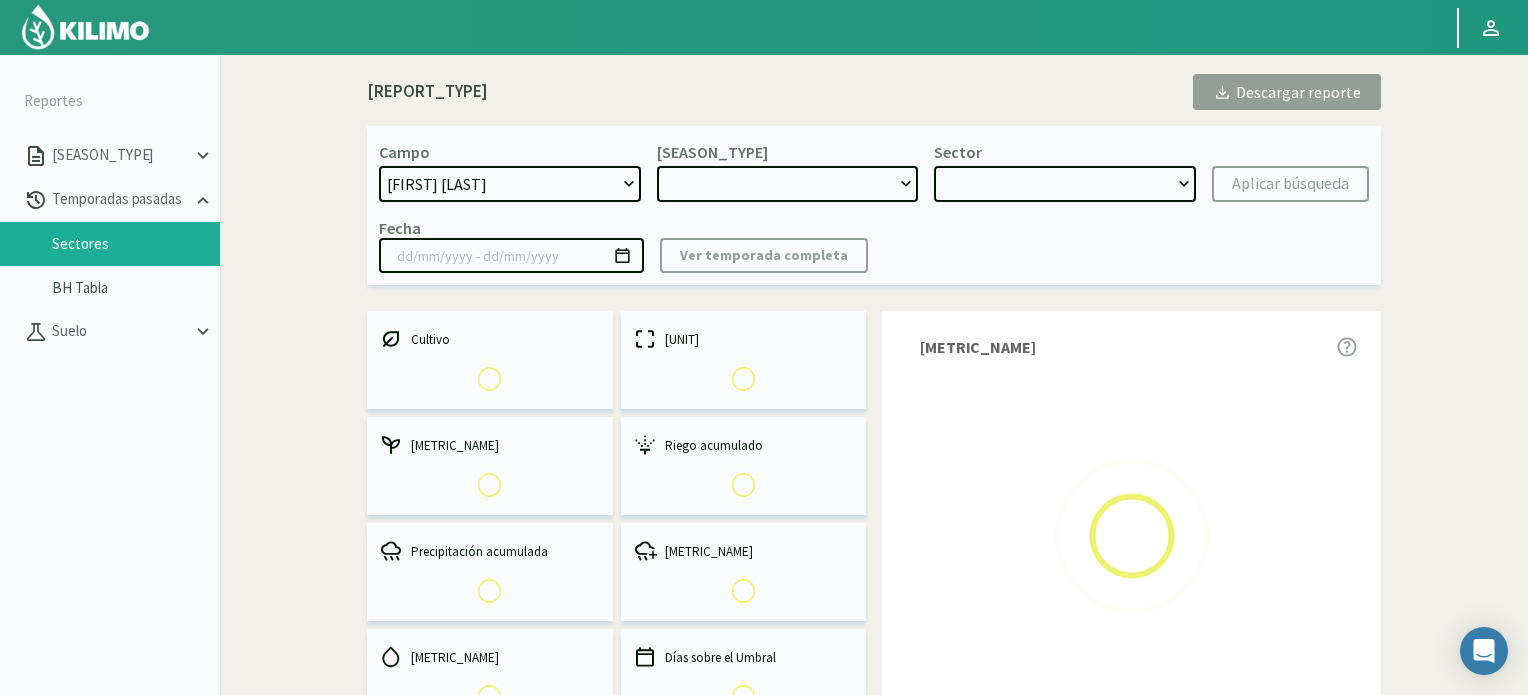 type on "[DATE] - [DATE]" 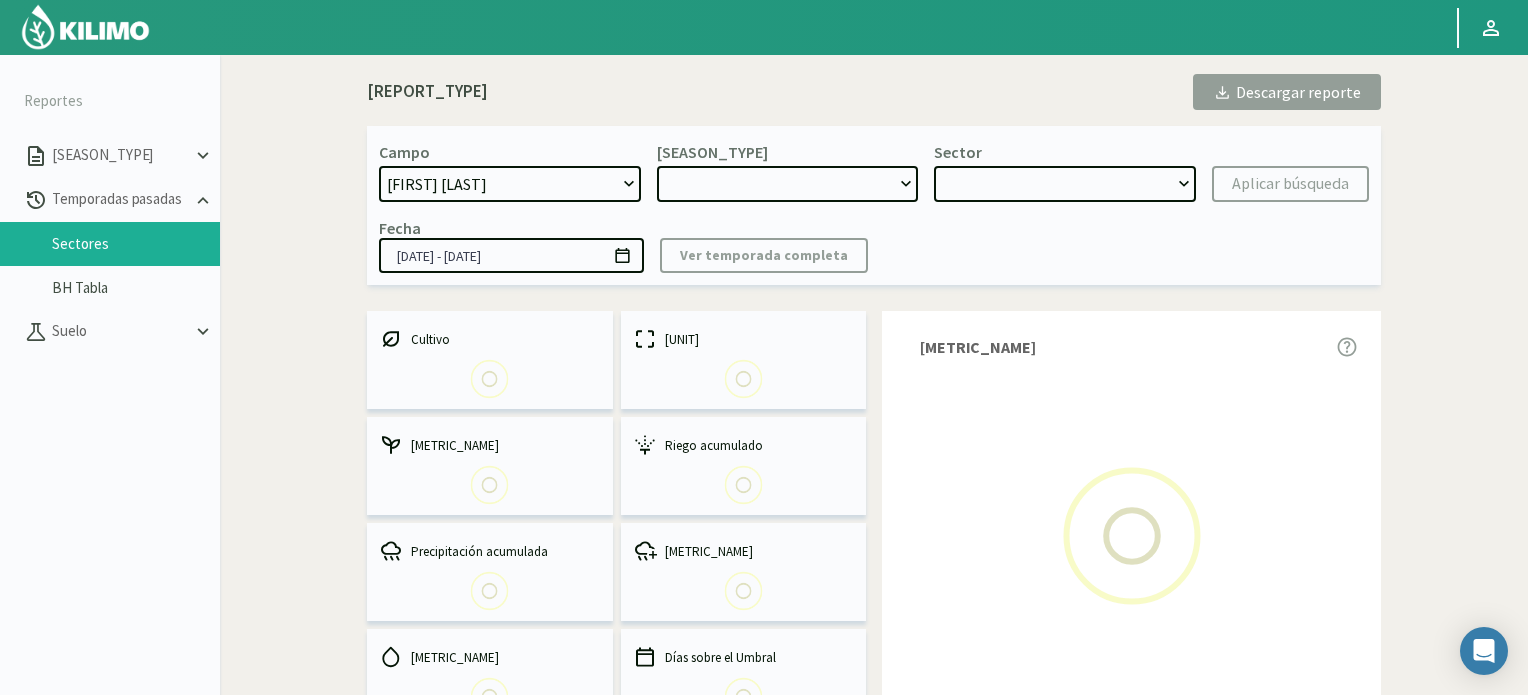 select on "[YEAR]" 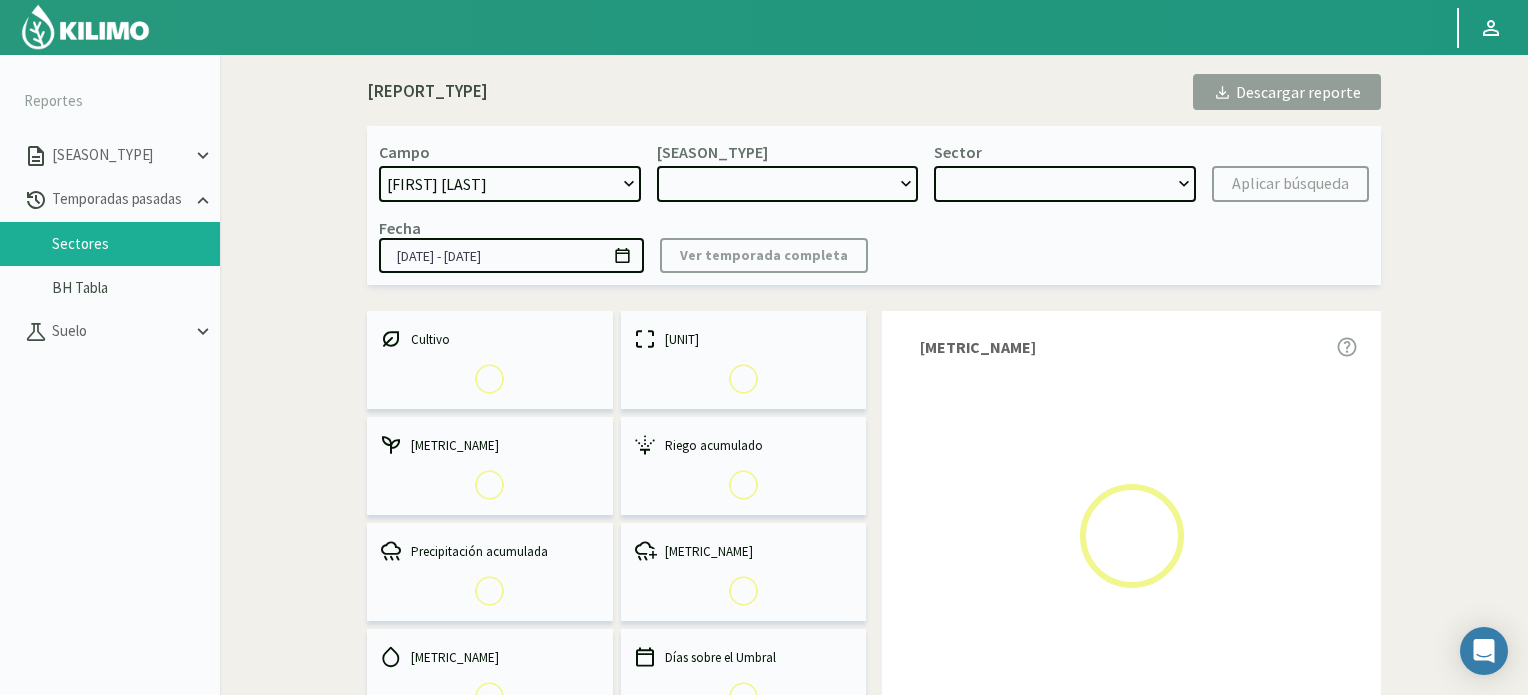 select on "21: Object" 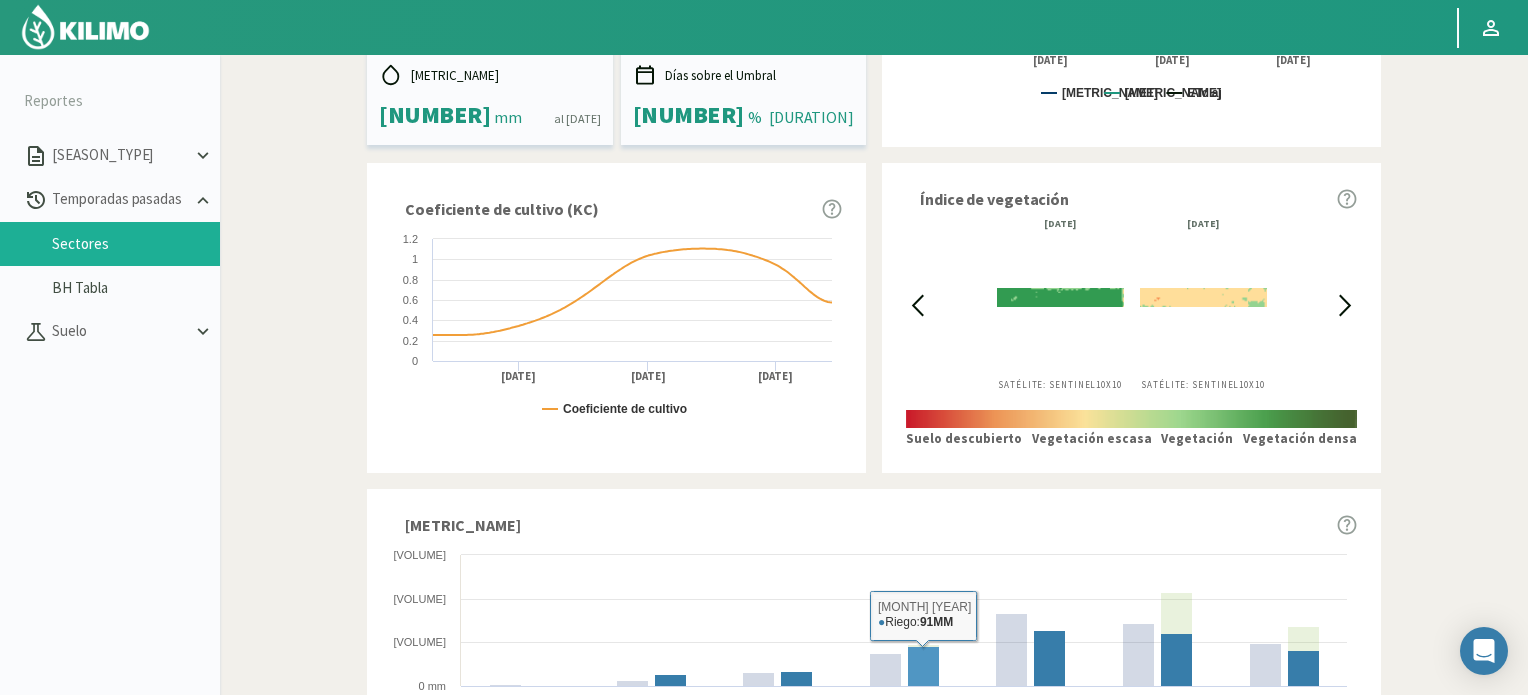 scroll, scrollTop: 600, scrollLeft: 0, axis: vertical 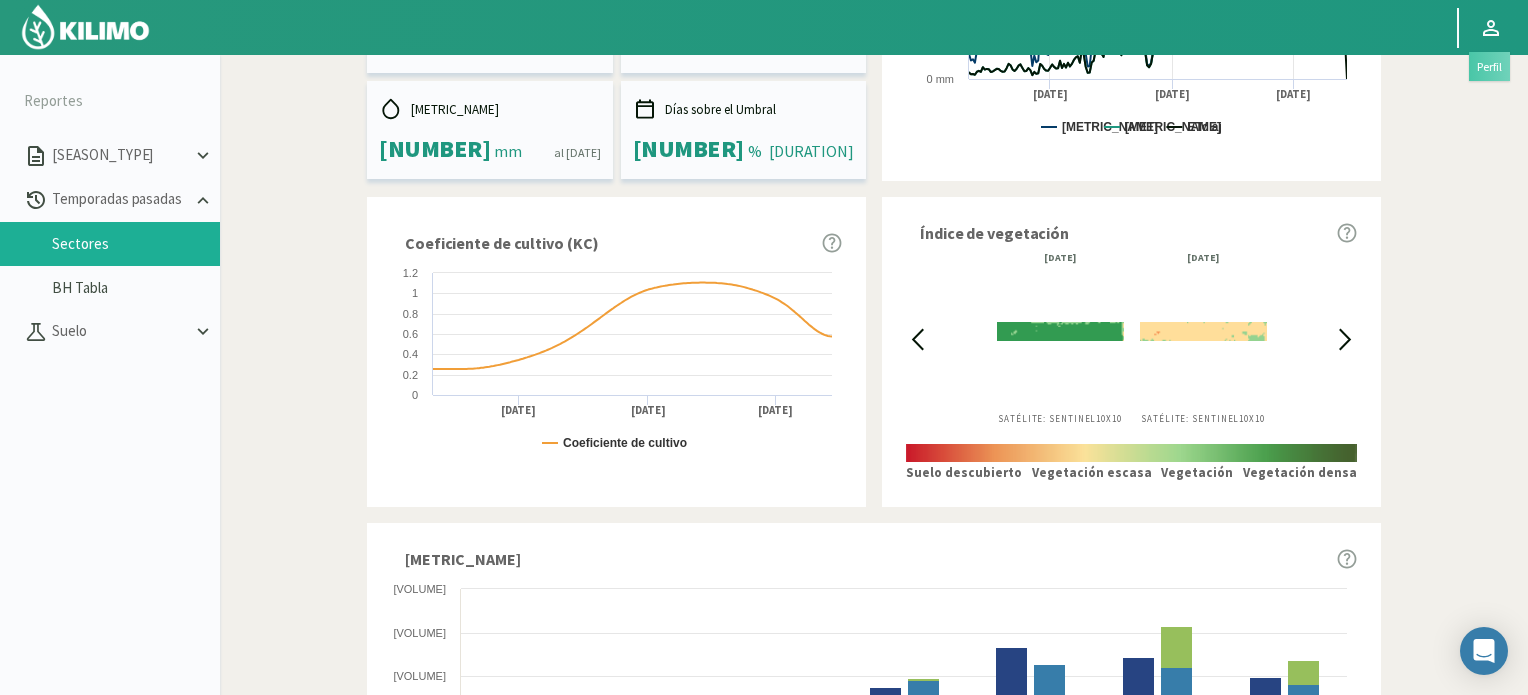 click 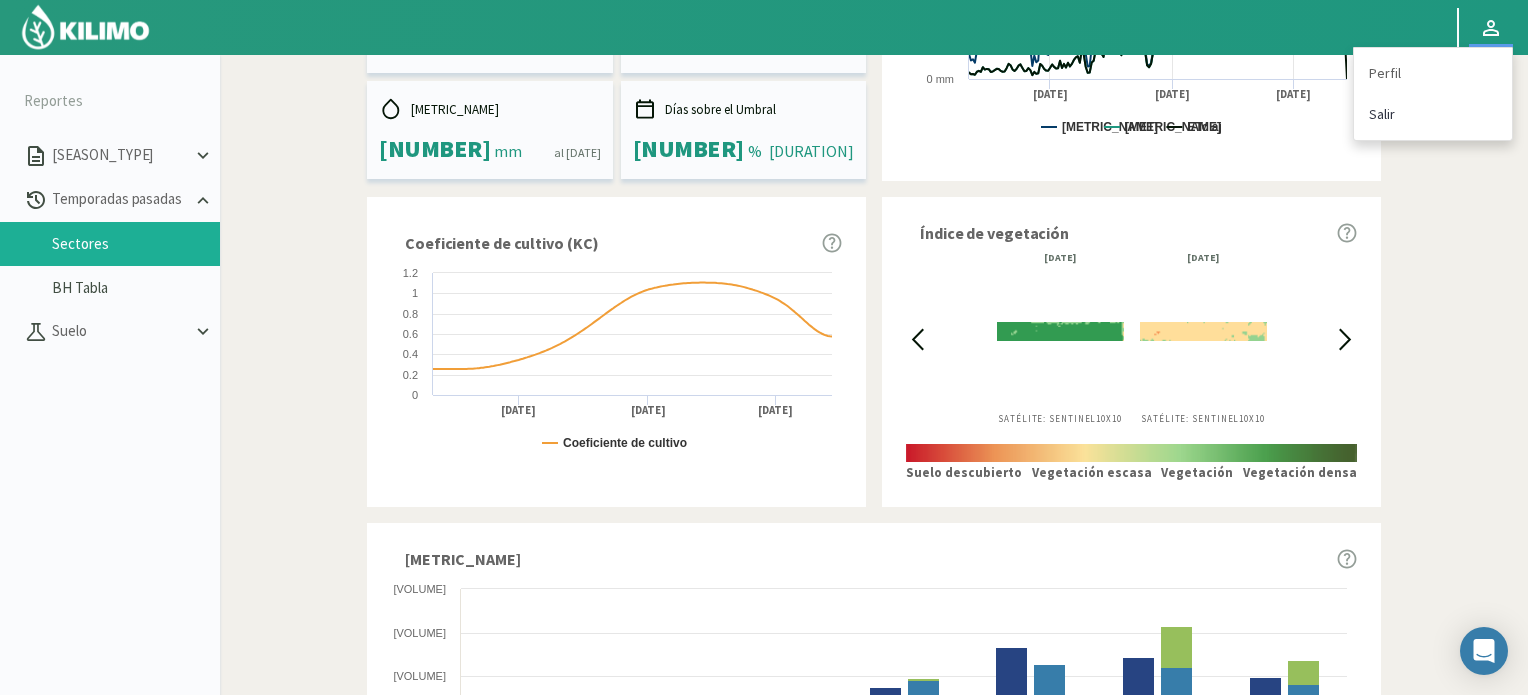 click on "Salir" 